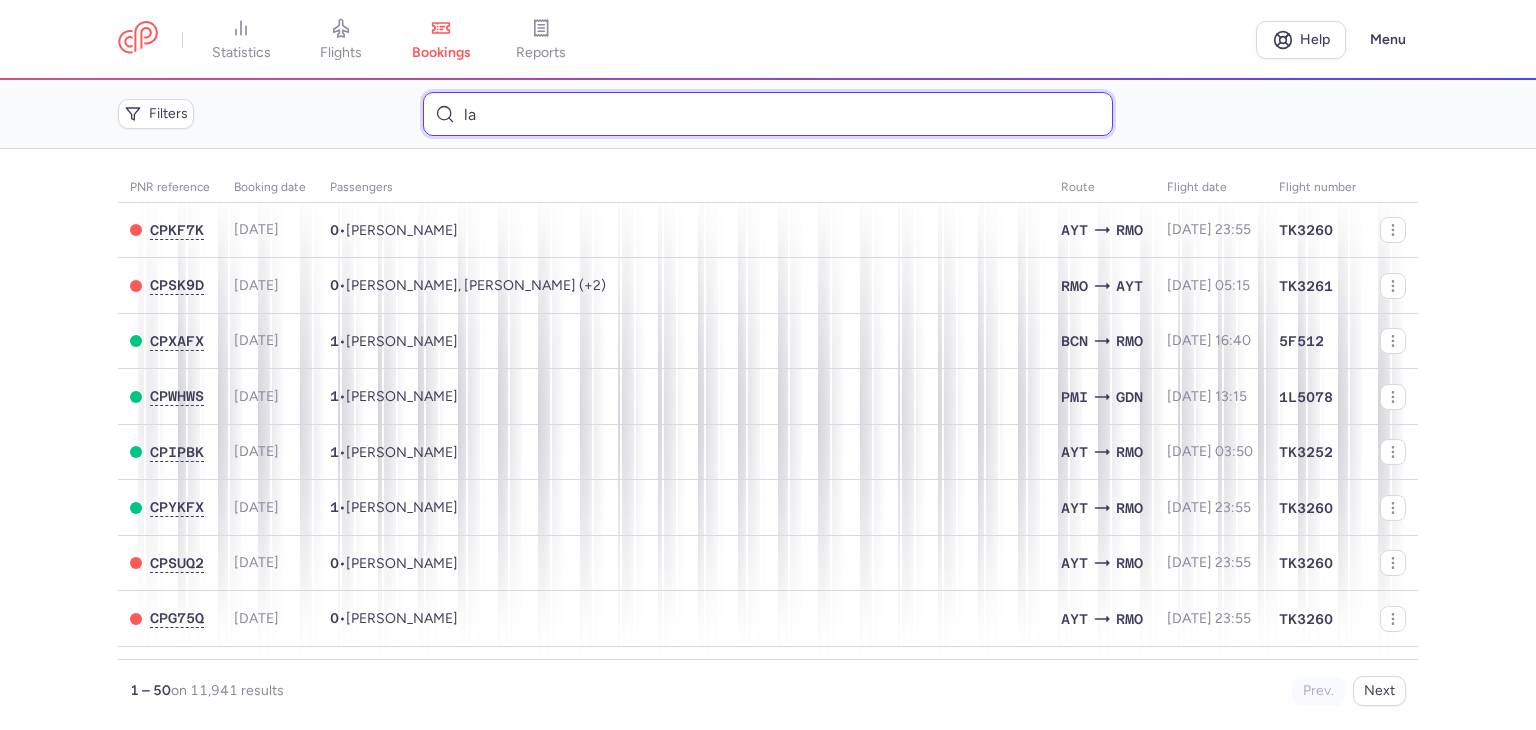 scroll, scrollTop: 0, scrollLeft: 0, axis: both 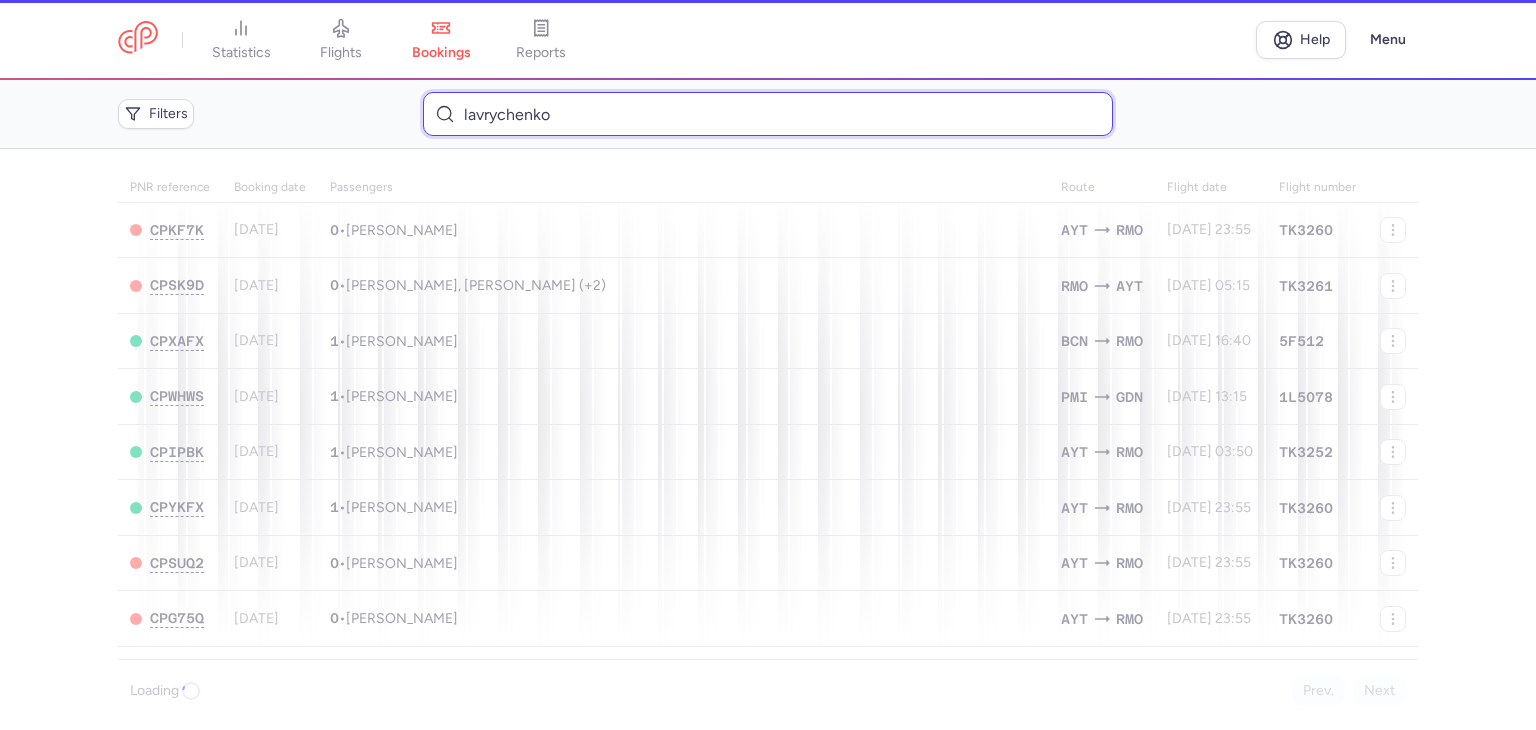 type on "lavrychenko" 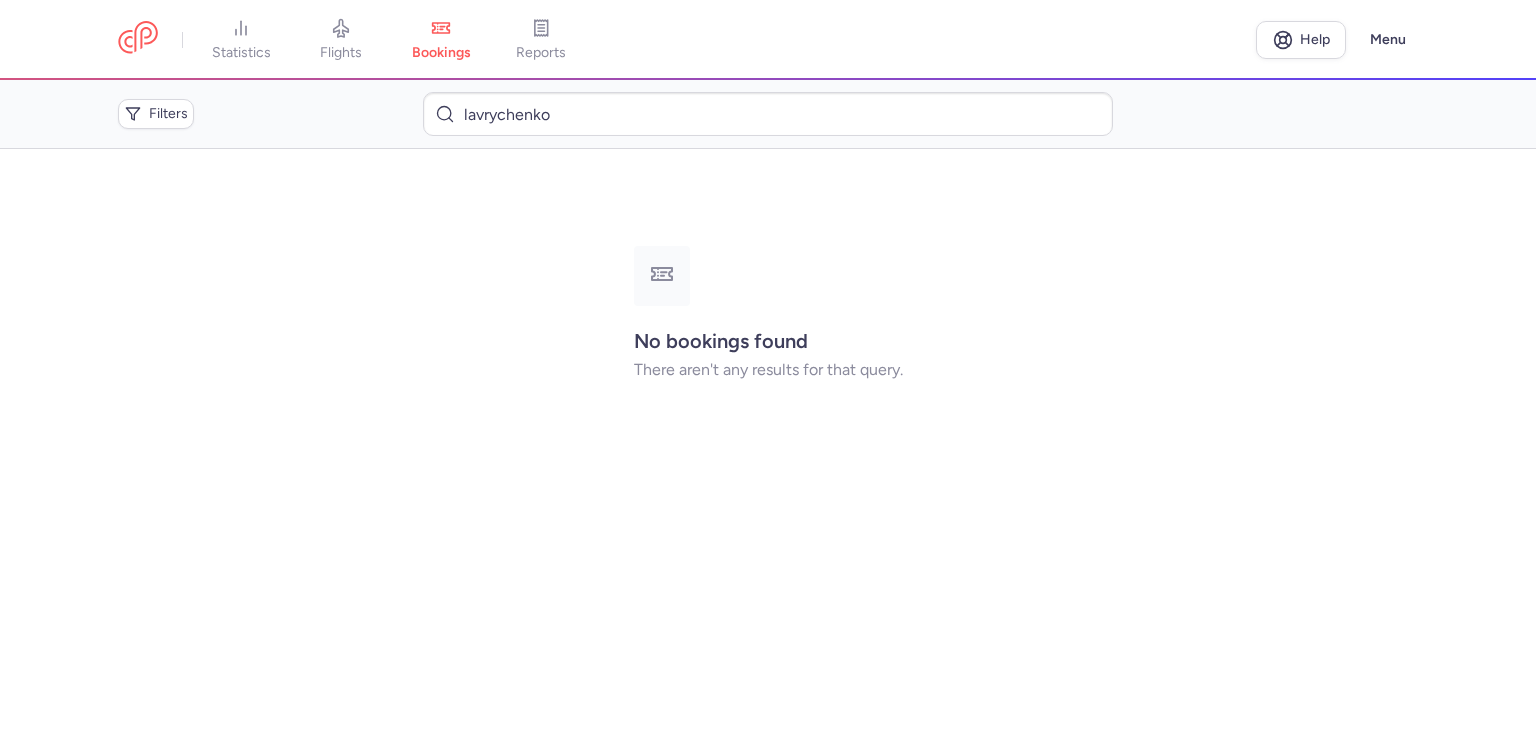 scroll, scrollTop: 0, scrollLeft: 0, axis: both 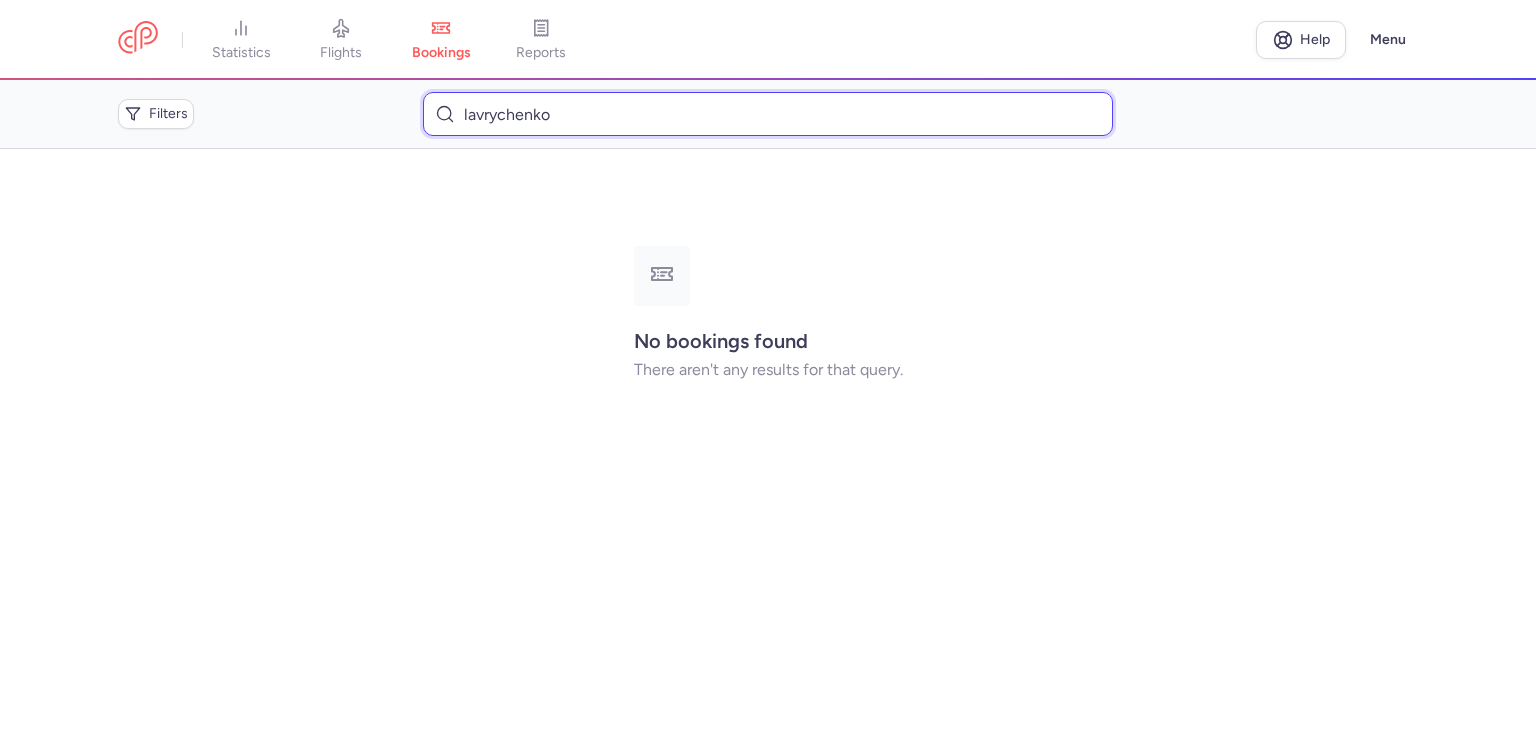 click on "lavrychenko" at bounding box center [767, 114] 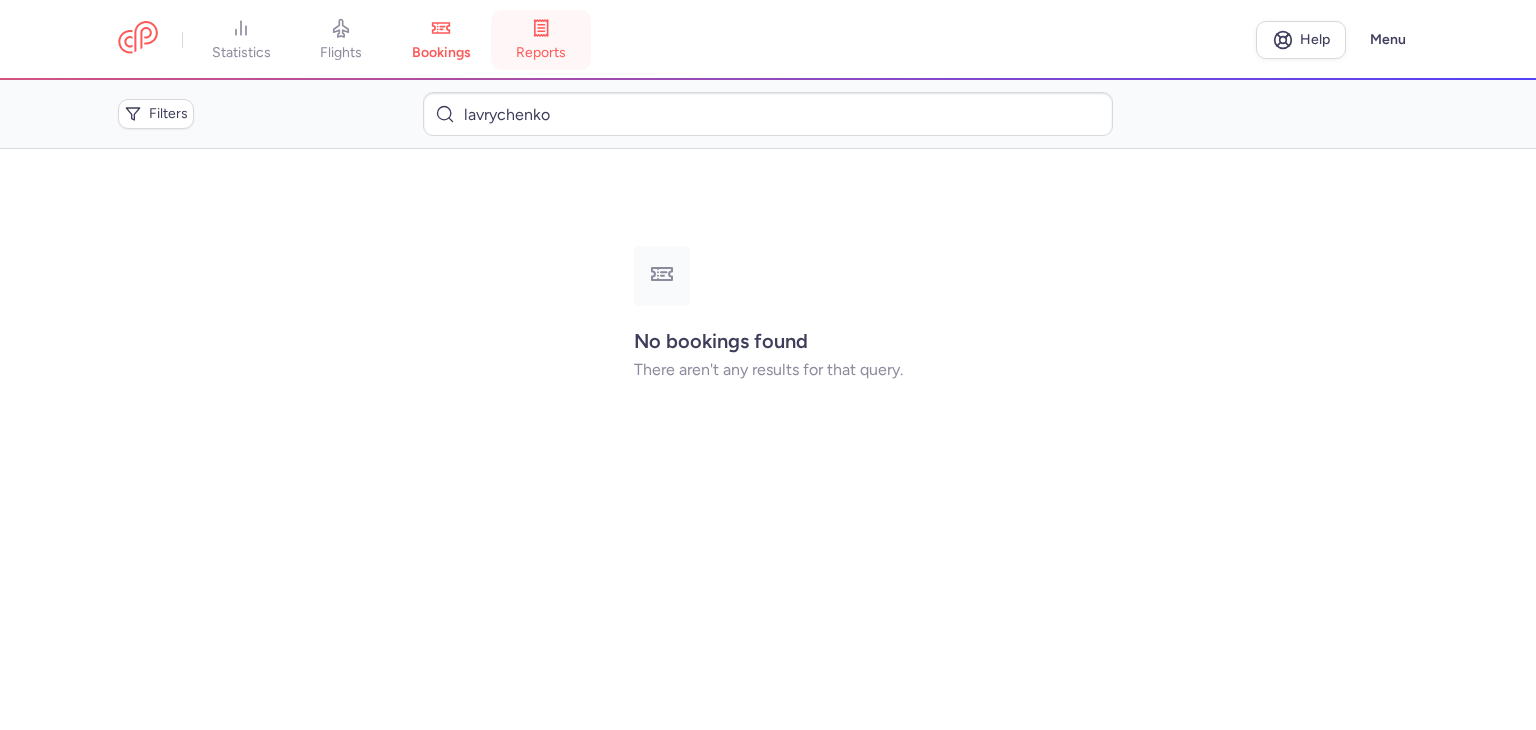 click on "reports" at bounding box center (541, 40) 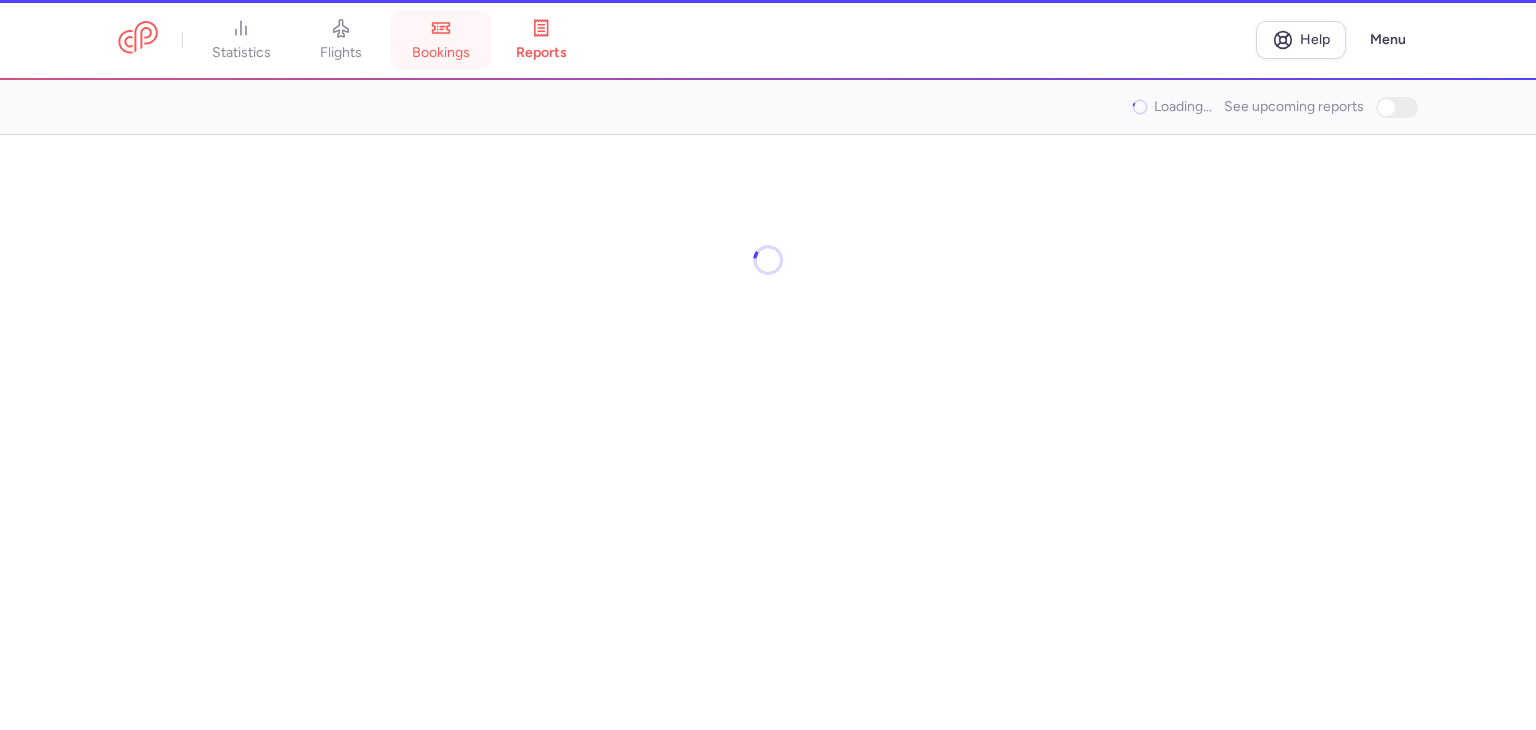click on "bookings" at bounding box center (441, 53) 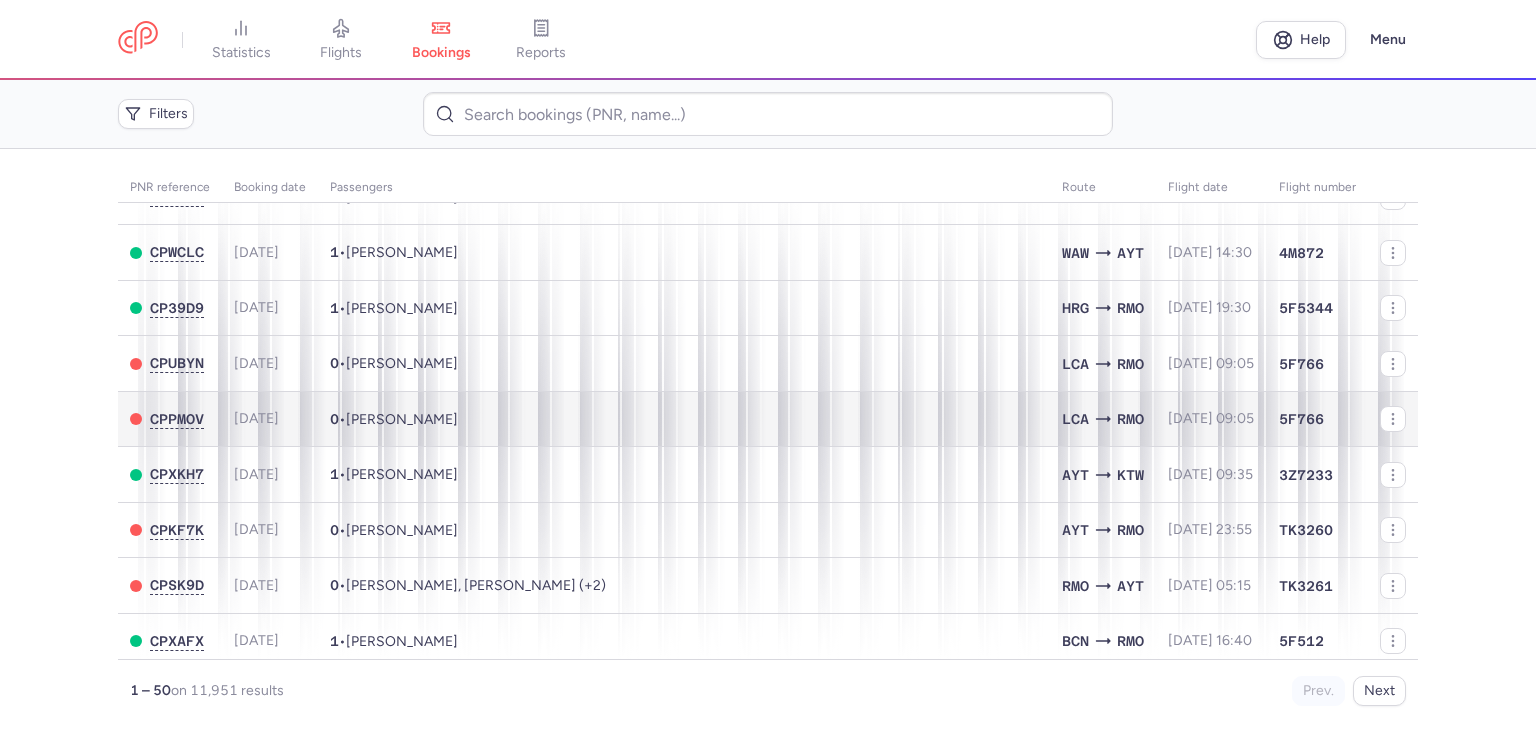 scroll, scrollTop: 0, scrollLeft: 0, axis: both 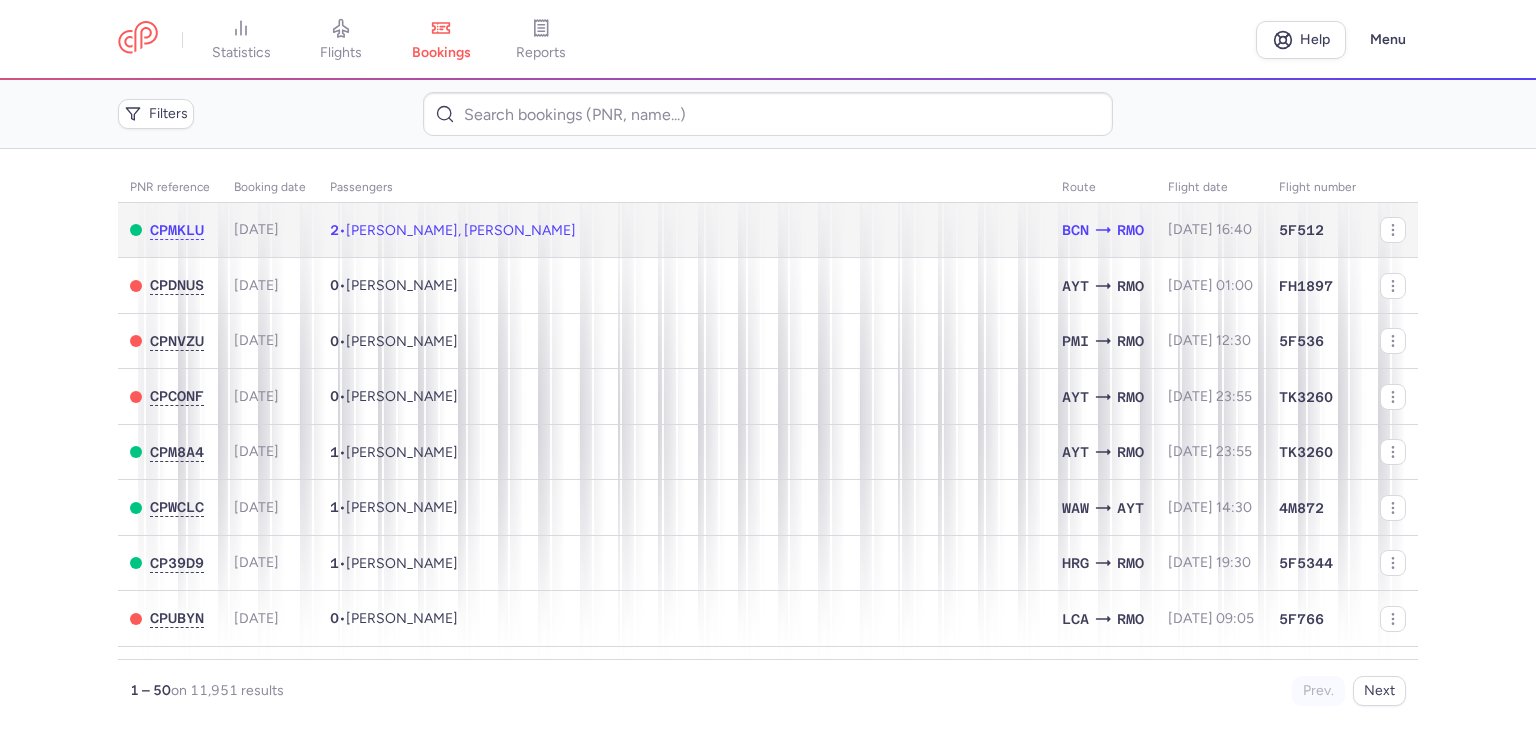 click on "Vasile GONCEAR GONCEAR, Lilia GONCEAR GONCEAR" at bounding box center (461, 230) 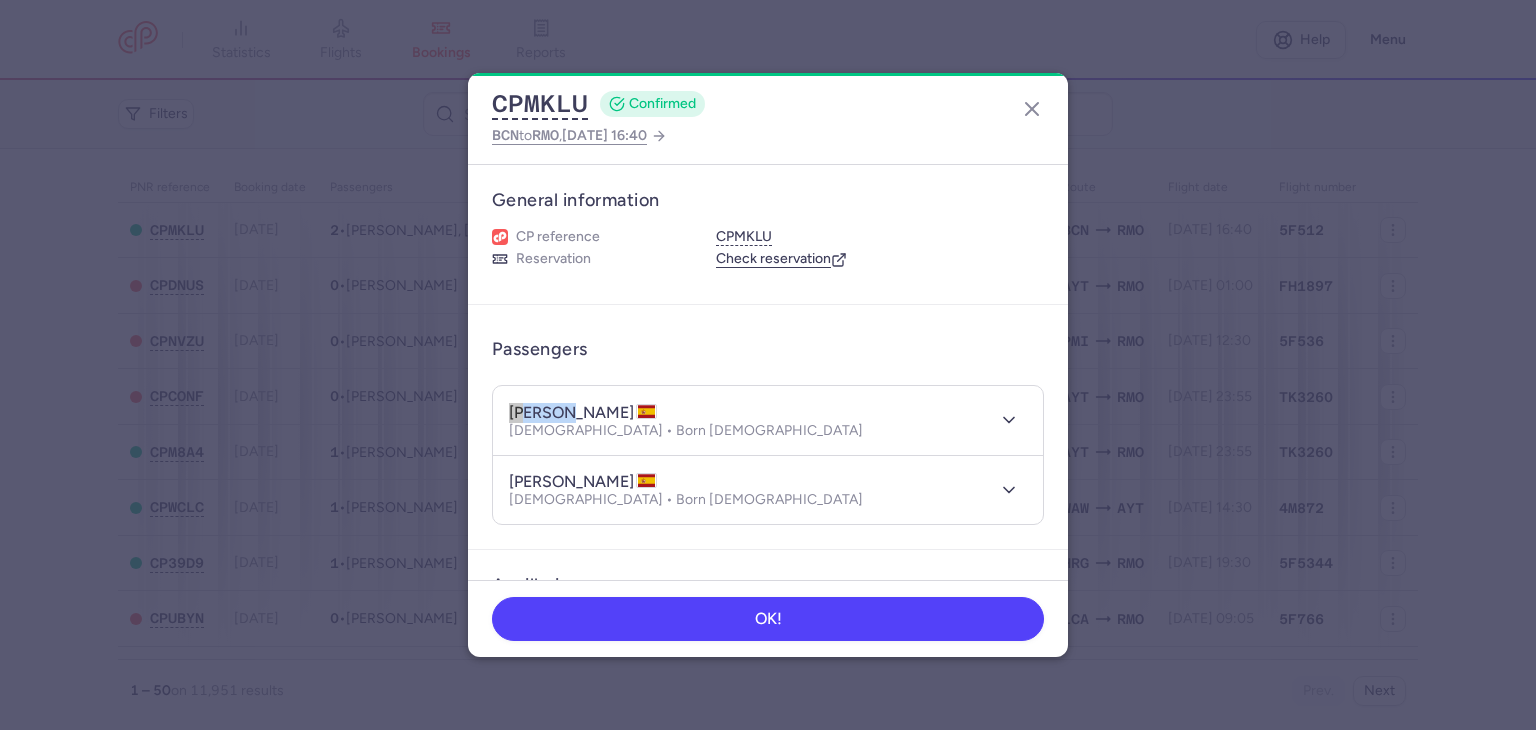 drag, startPoint x: 507, startPoint y: 407, endPoint x: 555, endPoint y: 409, distance: 48.04165 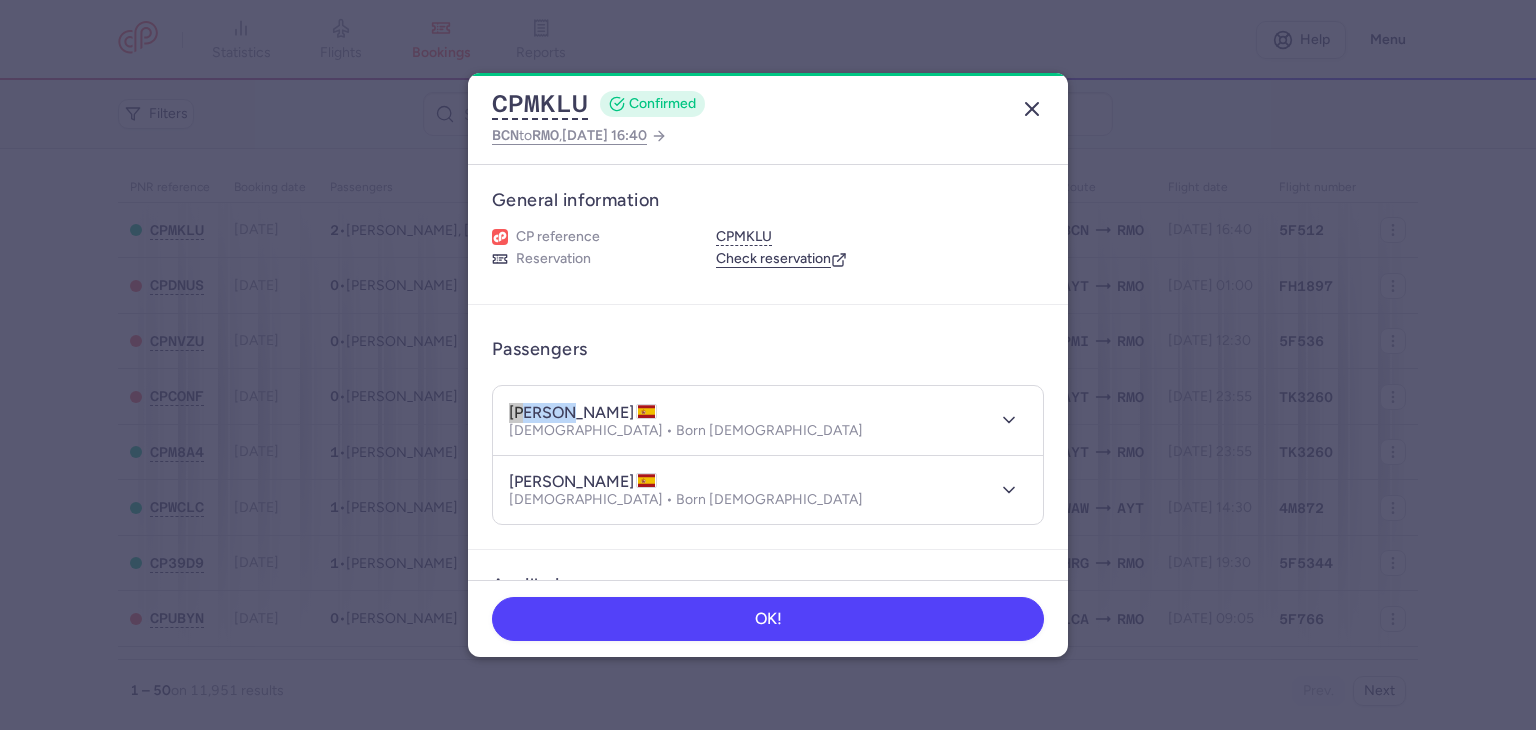 click 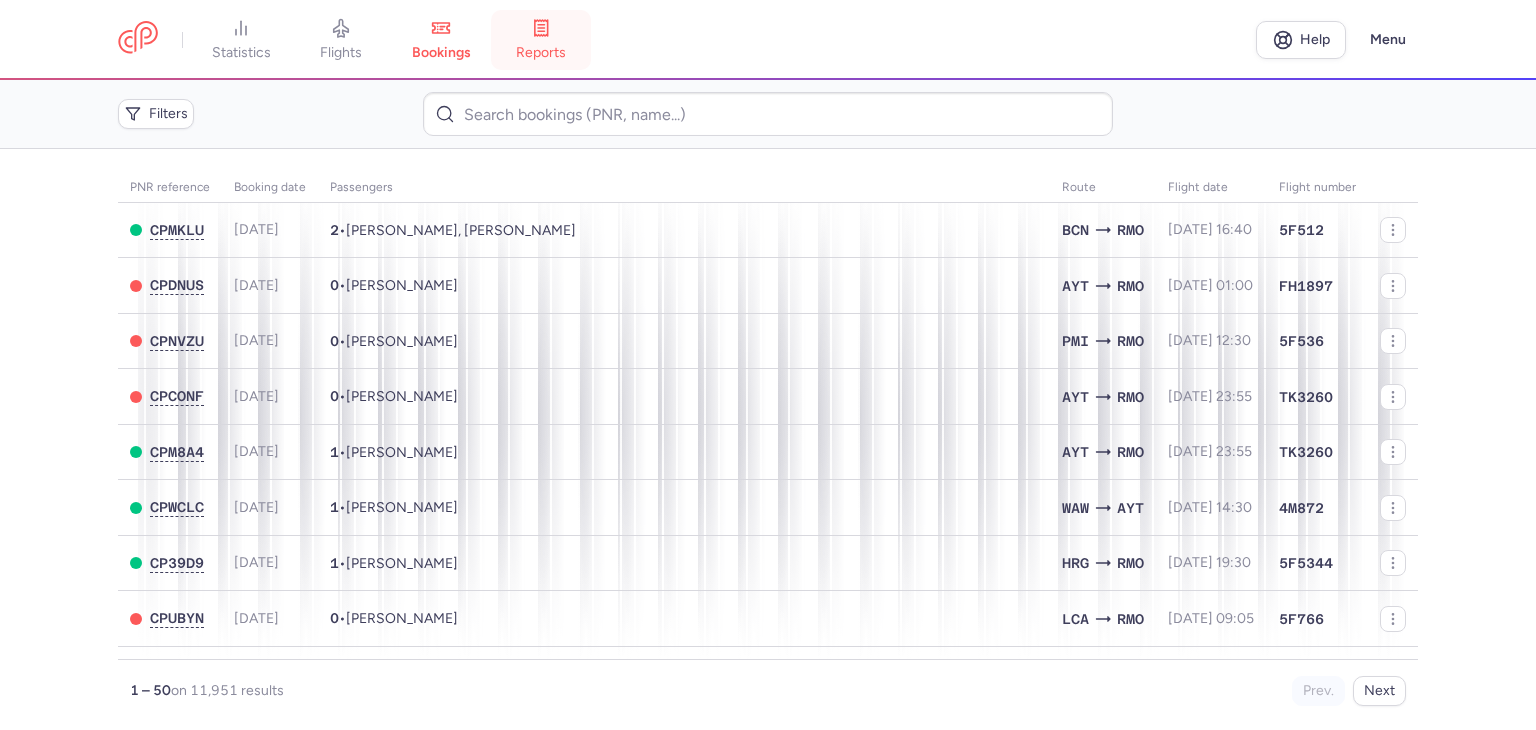 click on "reports" at bounding box center (541, 40) 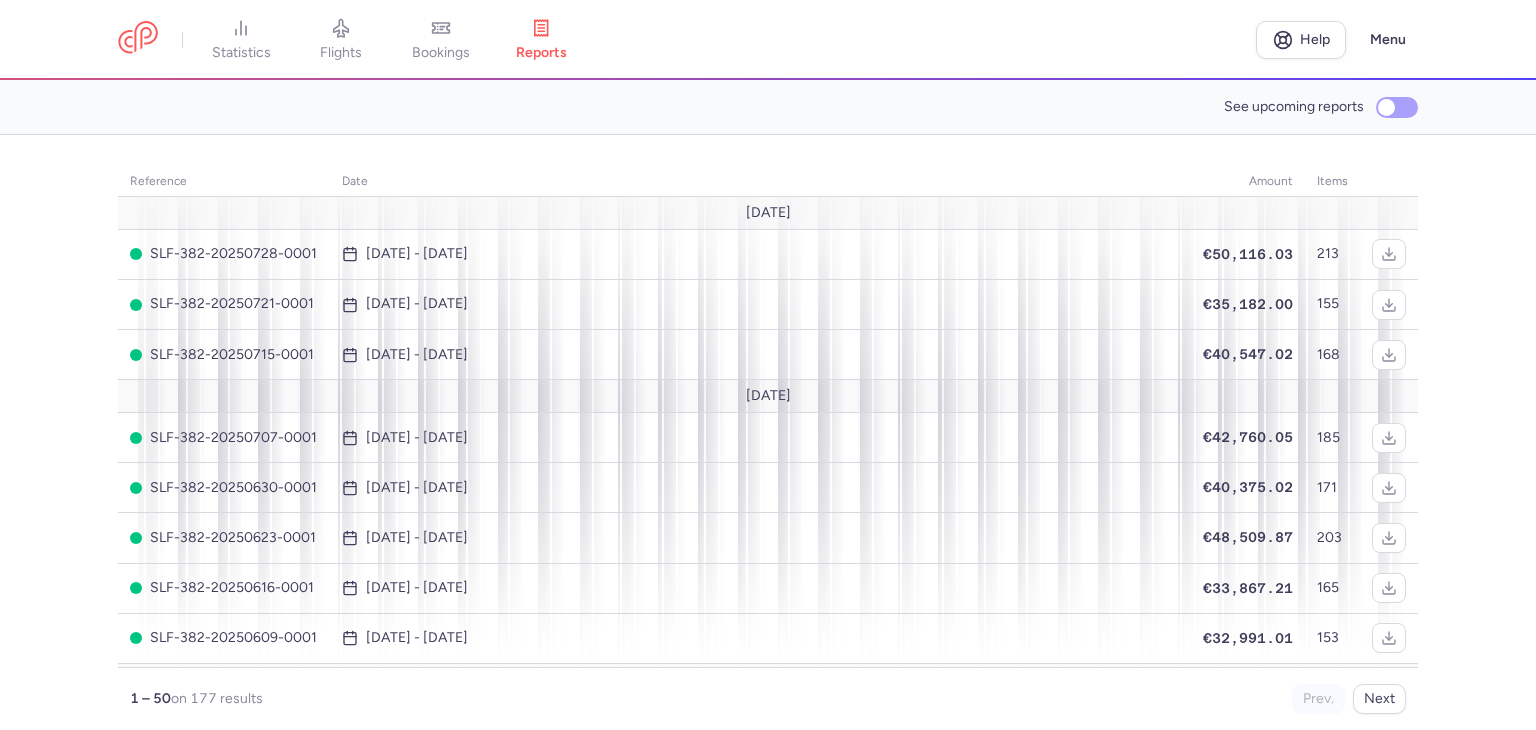 drag, startPoint x: 1384, startPoint y: 89, endPoint x: 1401, endPoint y: 98, distance: 19.235384 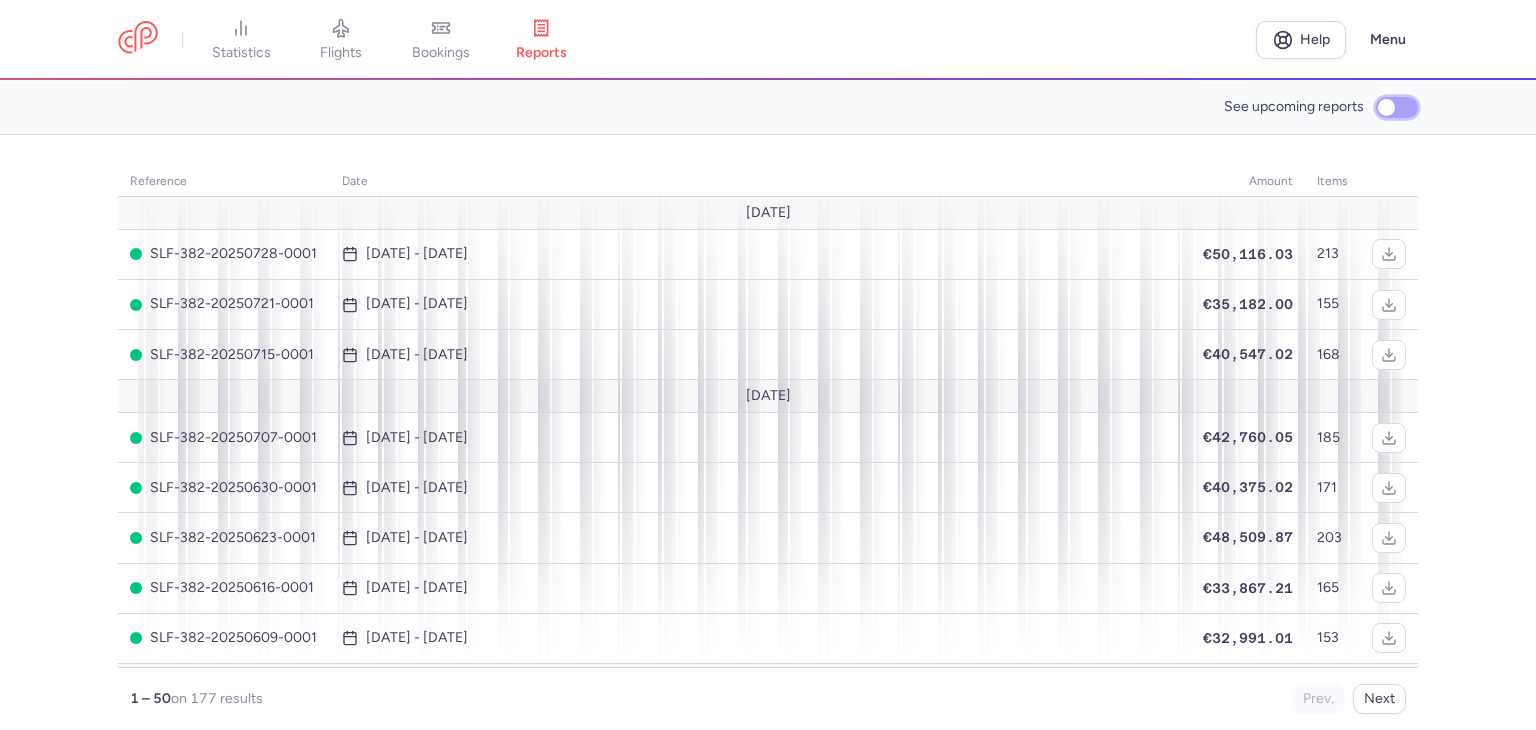 click on "See upcoming reports" at bounding box center (1397, 107) 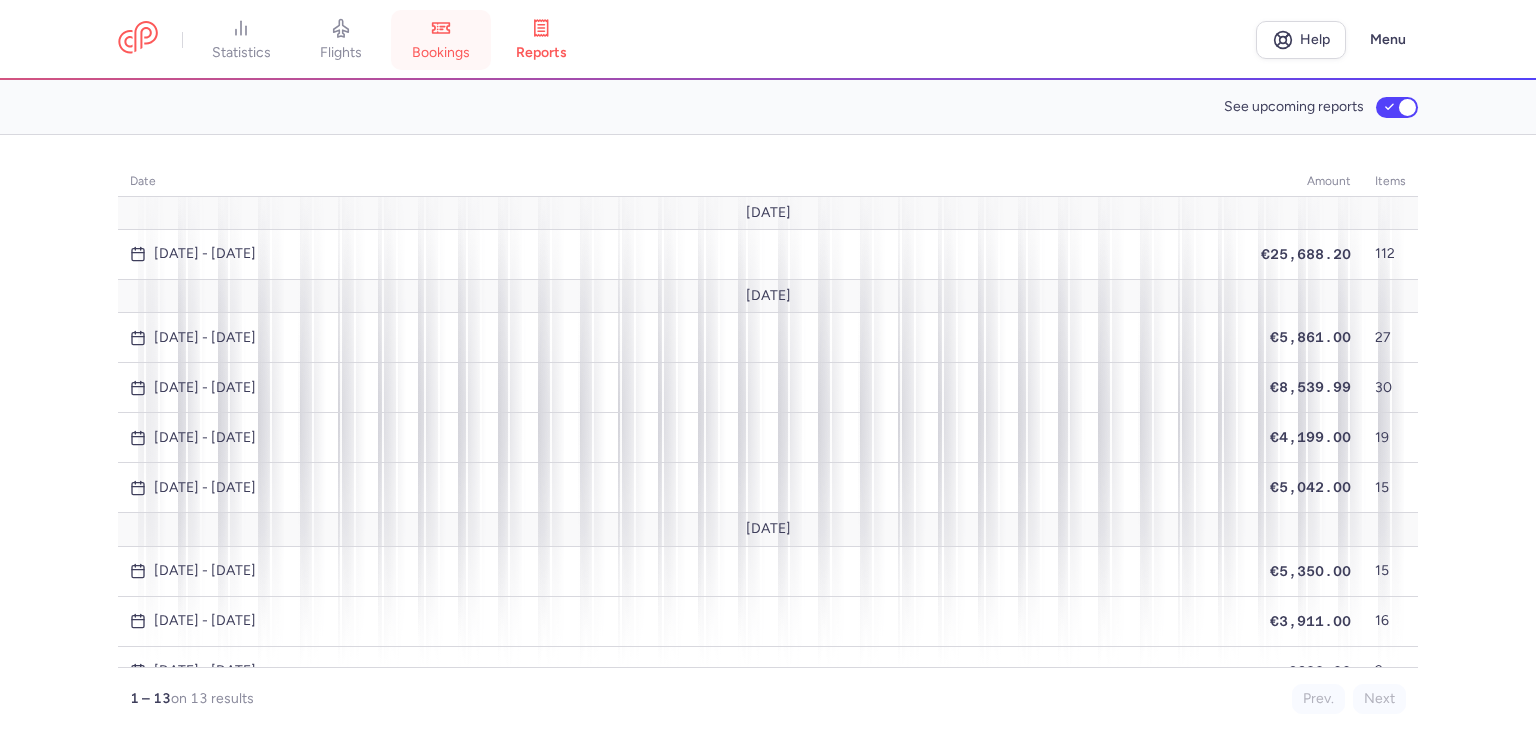 click on "bookings" at bounding box center (441, 40) 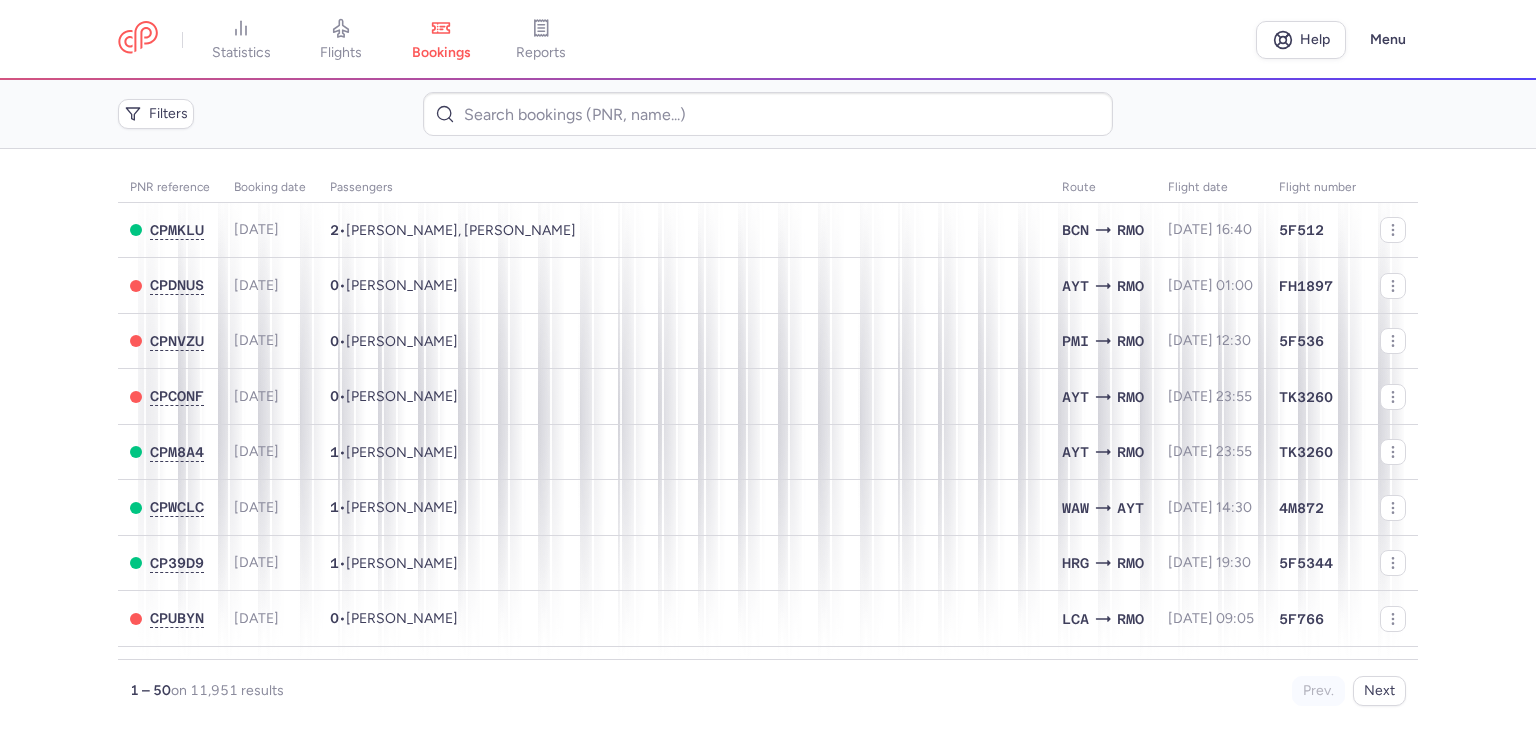 click on "reports" at bounding box center (541, 53) 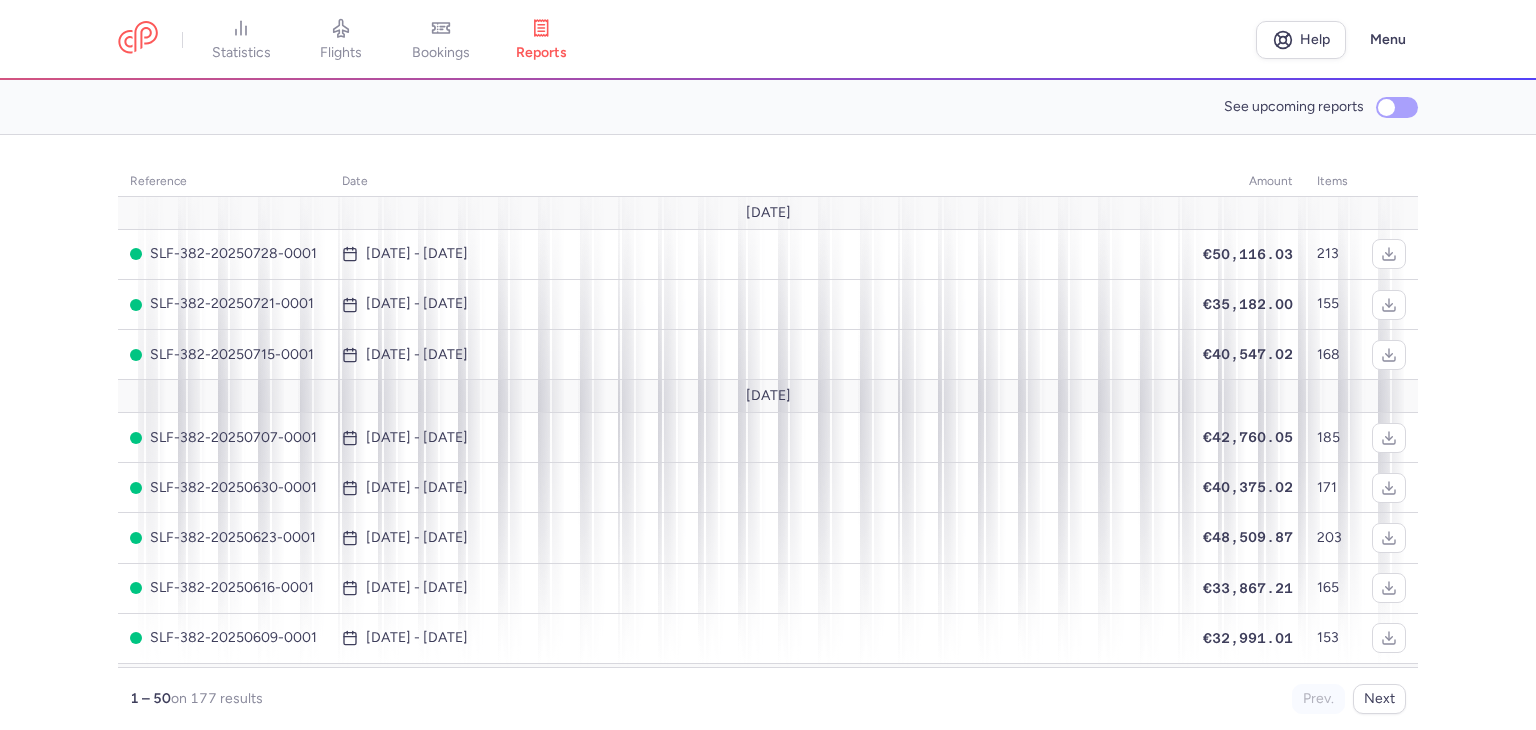 click on "See upcoming reports" 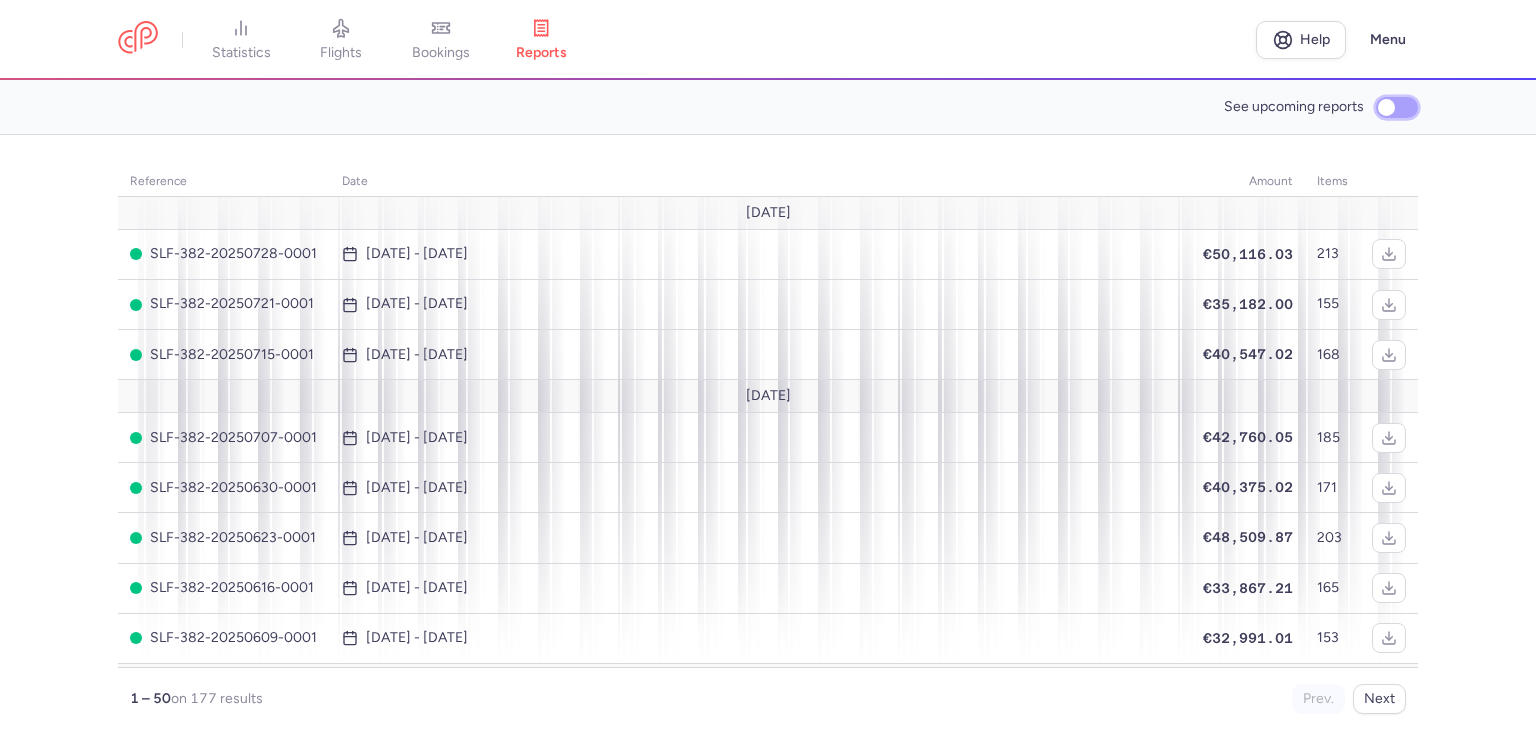 click on "See upcoming reports" at bounding box center (1397, 107) 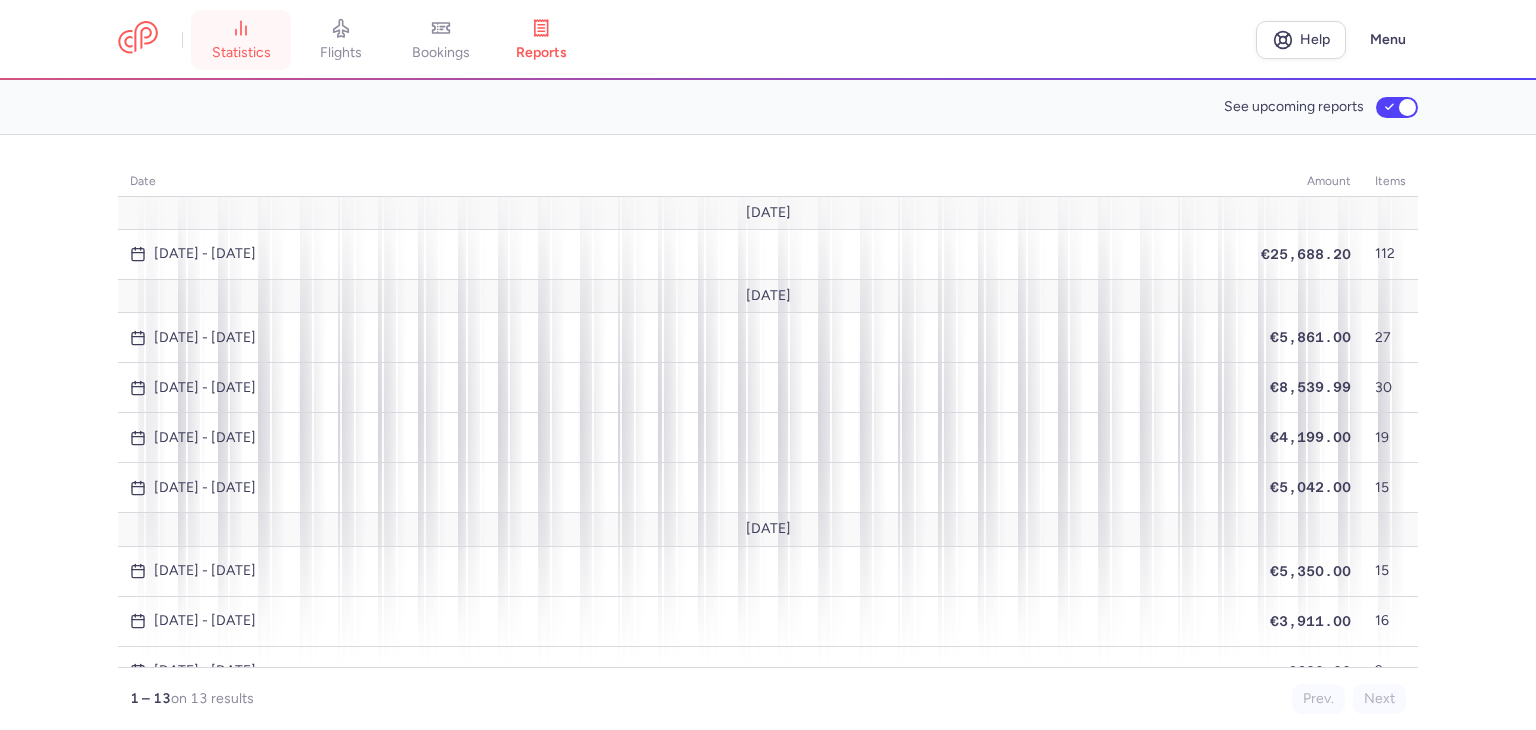 click on "statistics" at bounding box center [241, 53] 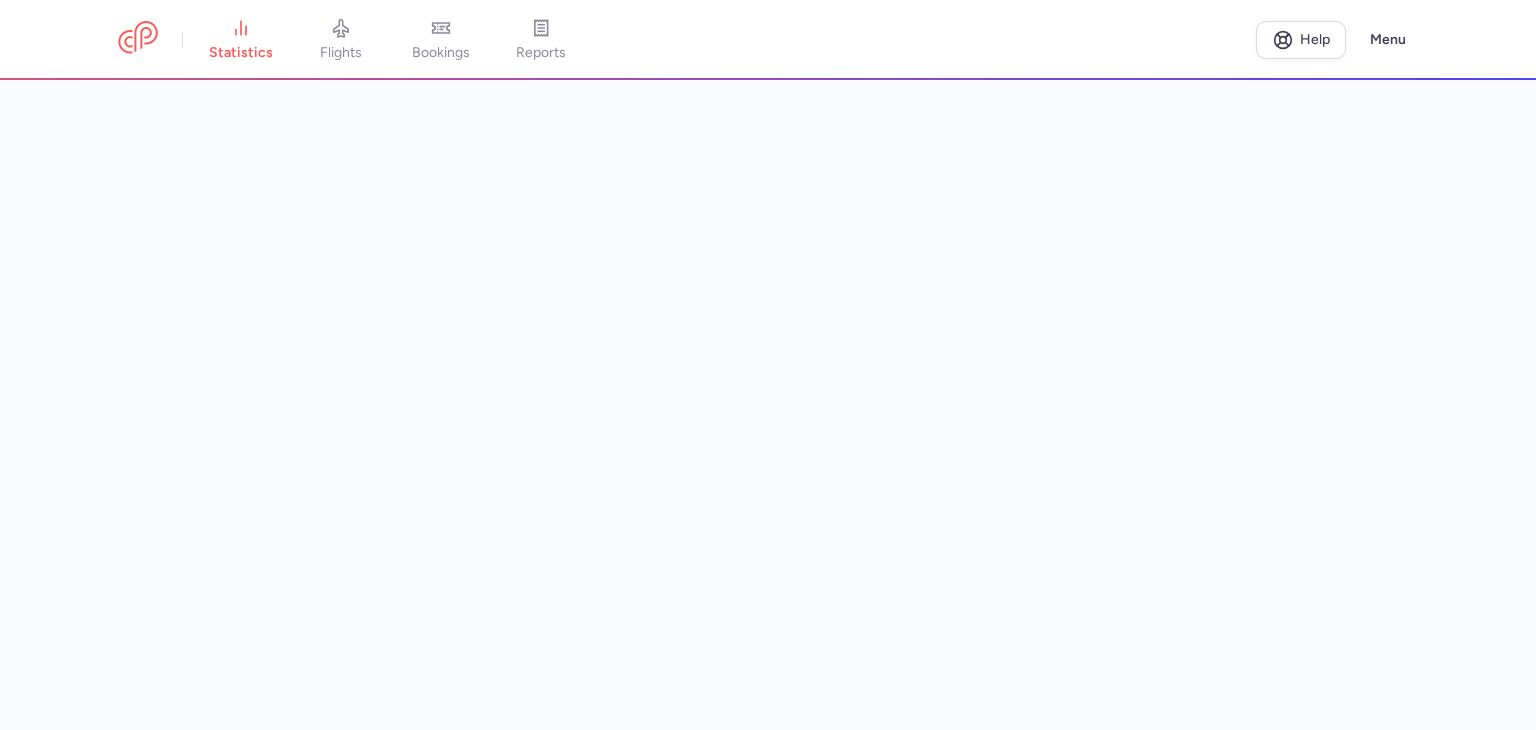 click at bounding box center [768, 405] 